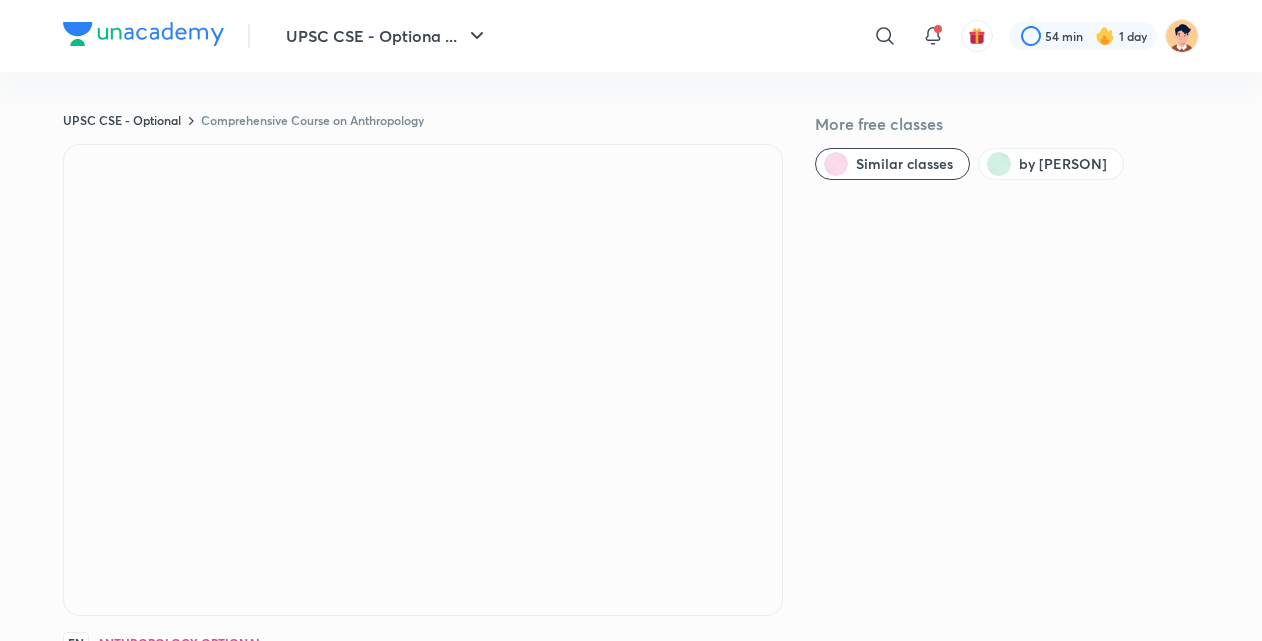scroll, scrollTop: 1276, scrollLeft: 0, axis: vertical 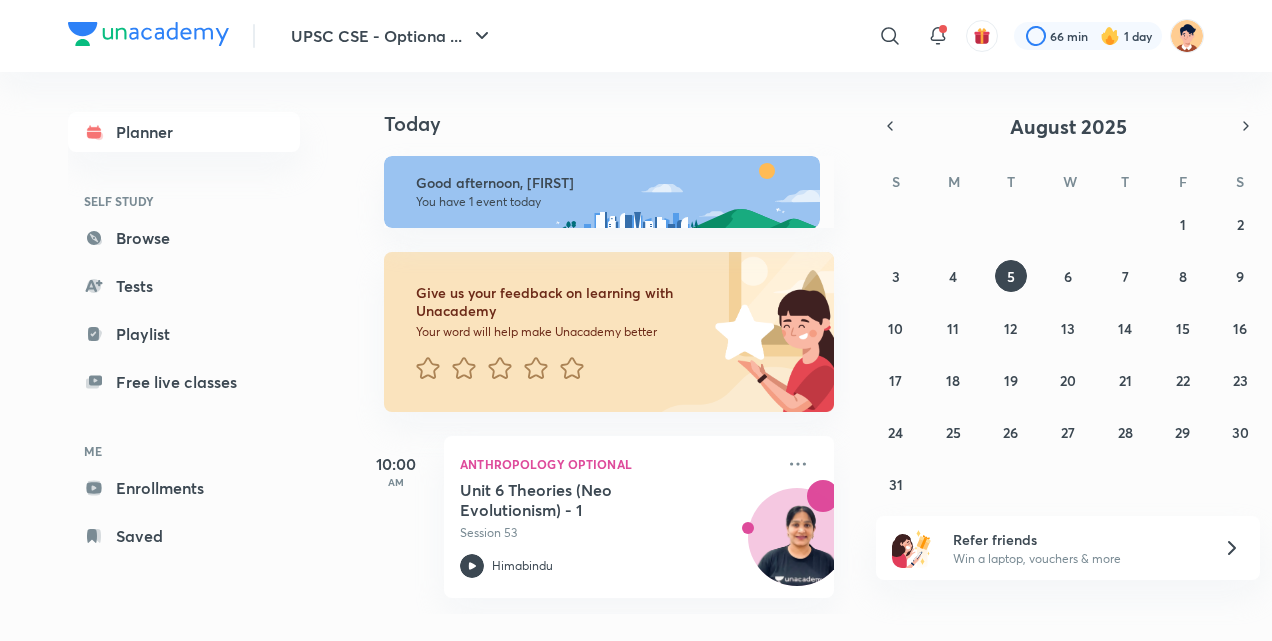 click on "ME" at bounding box center [184, 451] 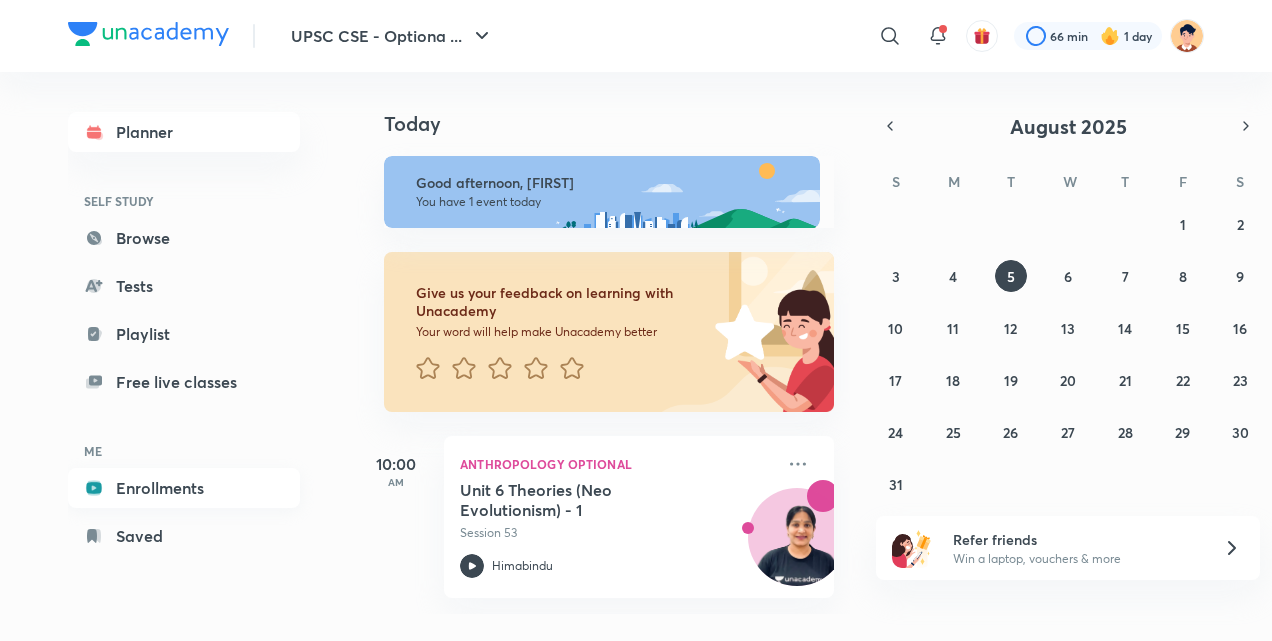click on "Enrollments" at bounding box center [184, 488] 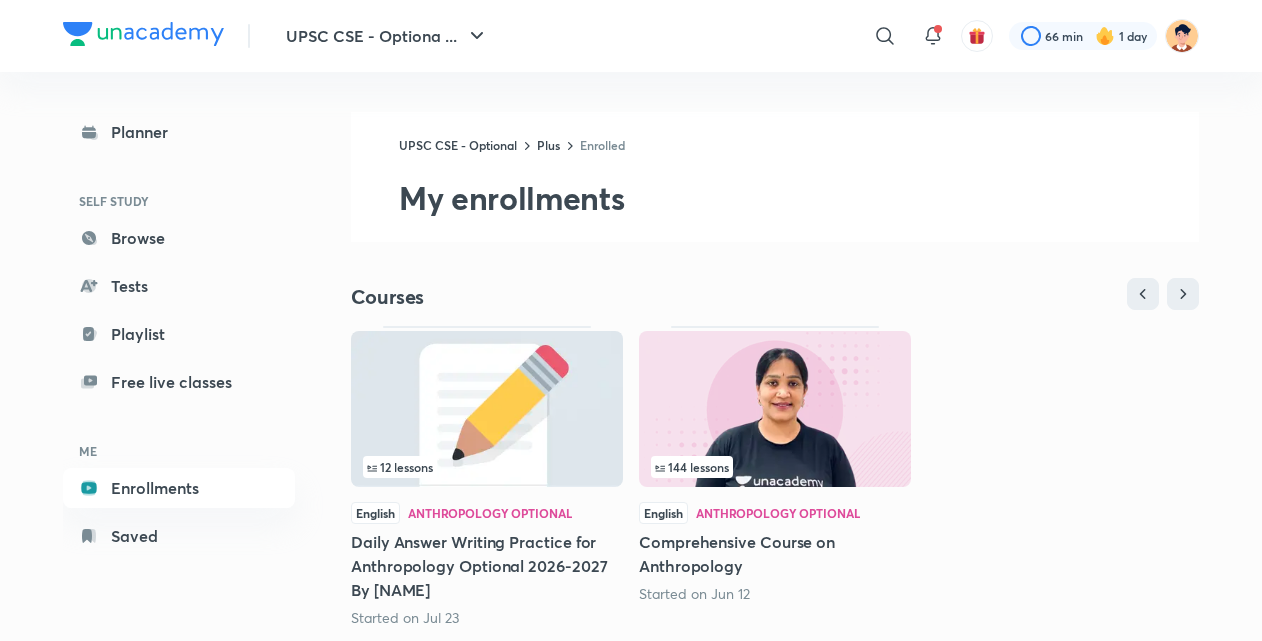 click on "Comprehensive Course on Anthropology" at bounding box center [775, 554] 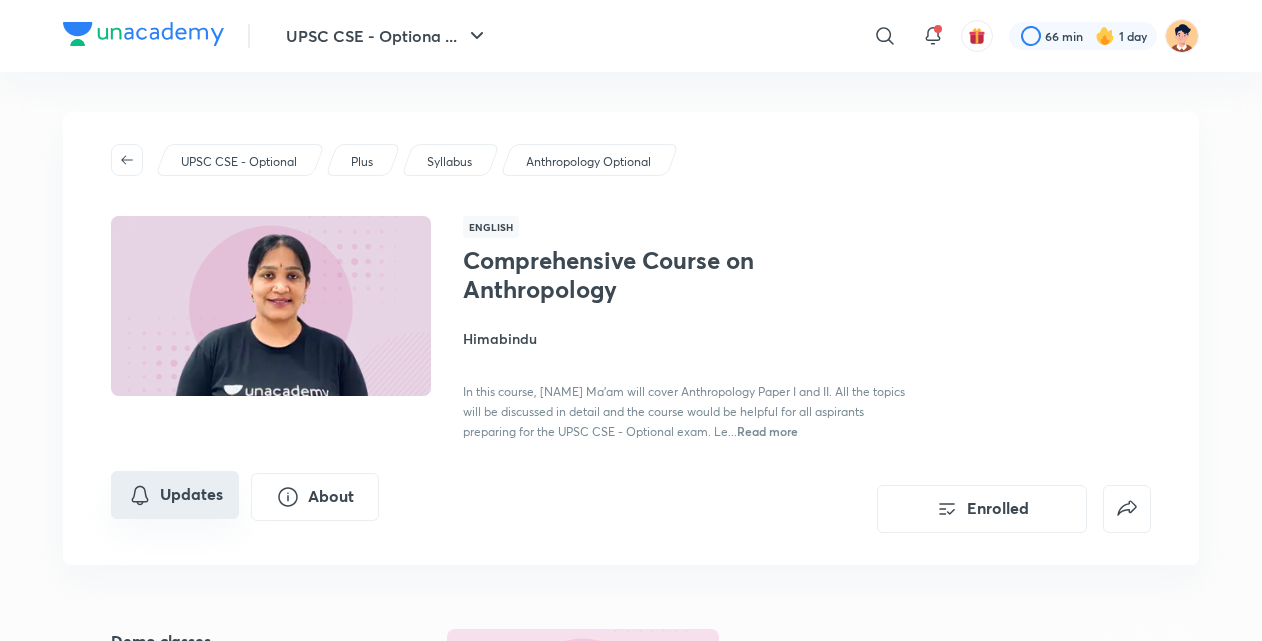 click on "Updates" at bounding box center (175, 495) 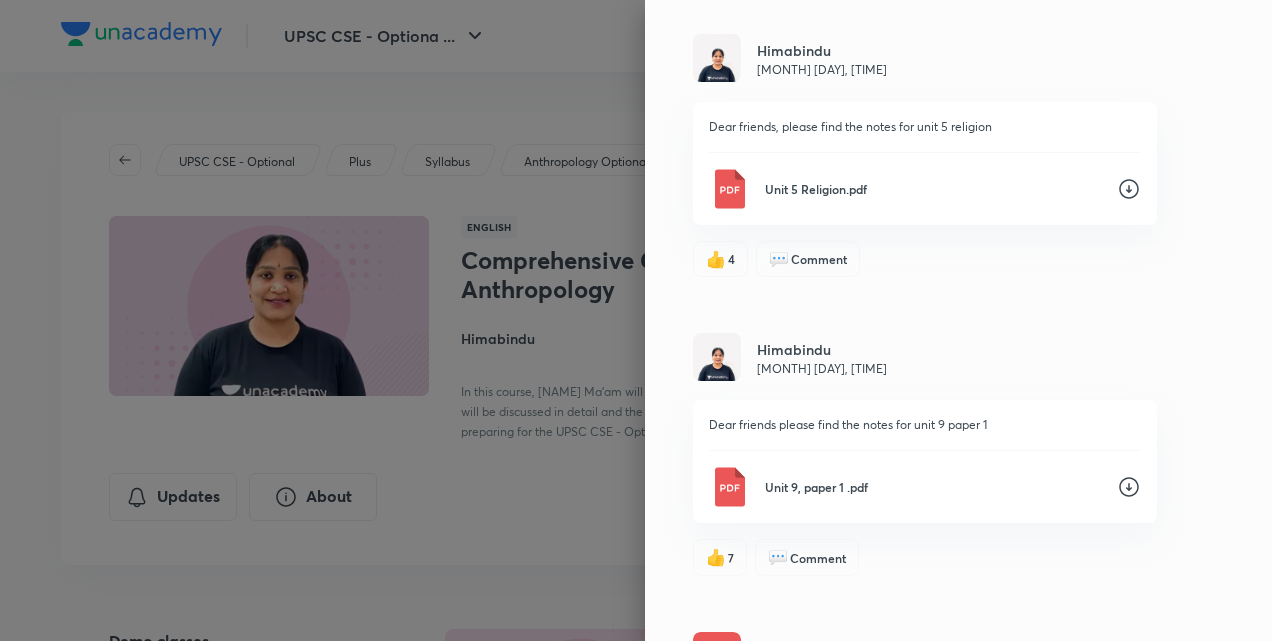 scroll, scrollTop: 1096, scrollLeft: 0, axis: vertical 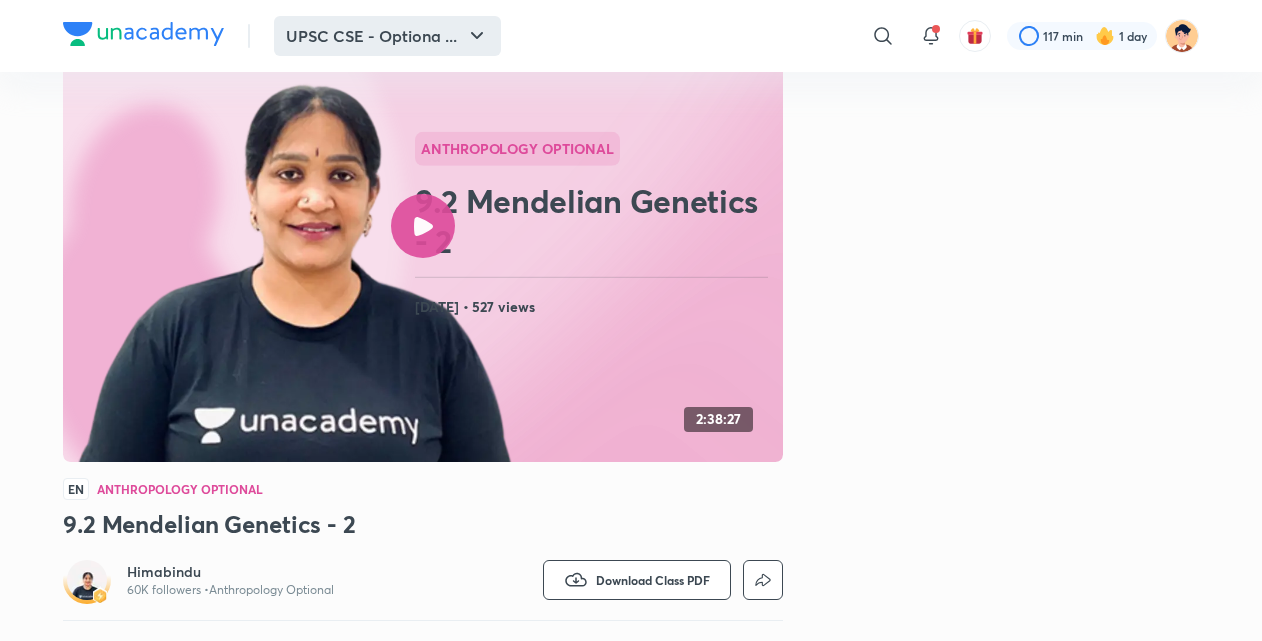 click on "UPSC CSE - Optiona ..." at bounding box center [387, 36] 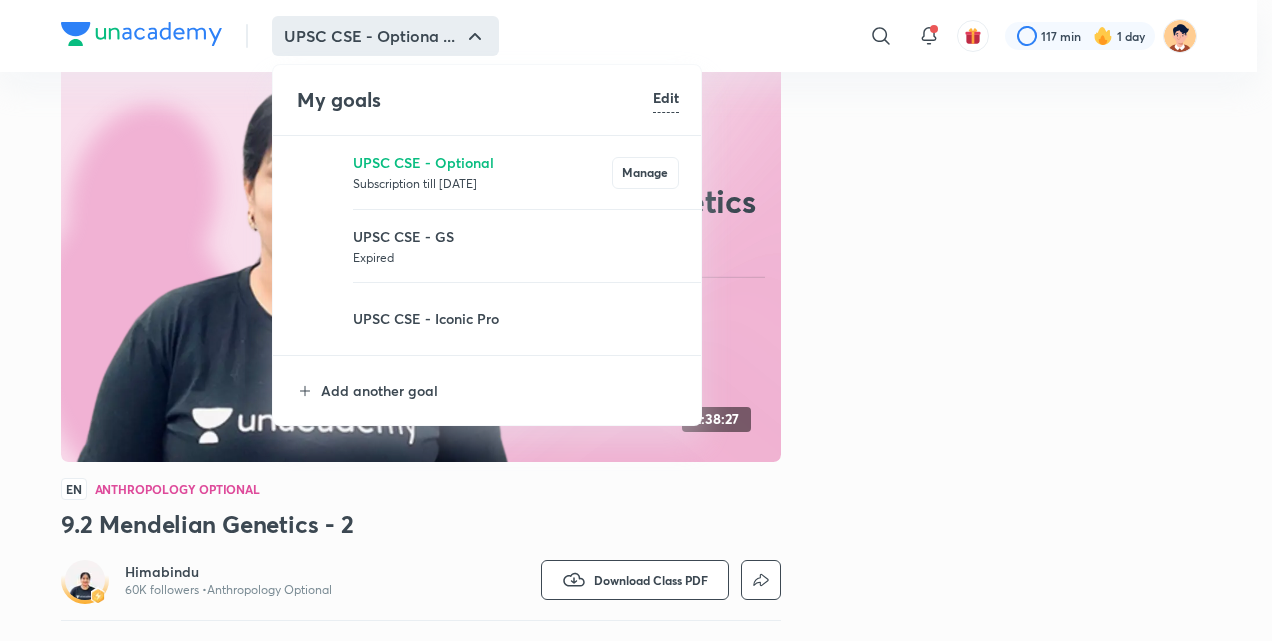 click at bounding box center (636, 320) 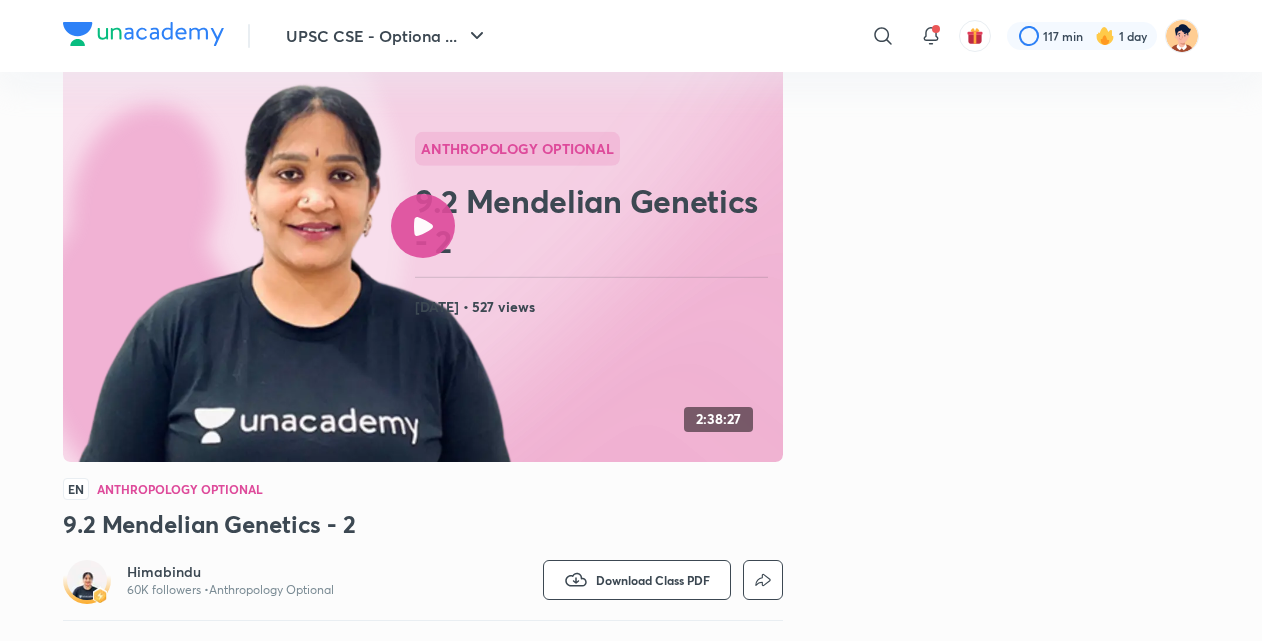 type 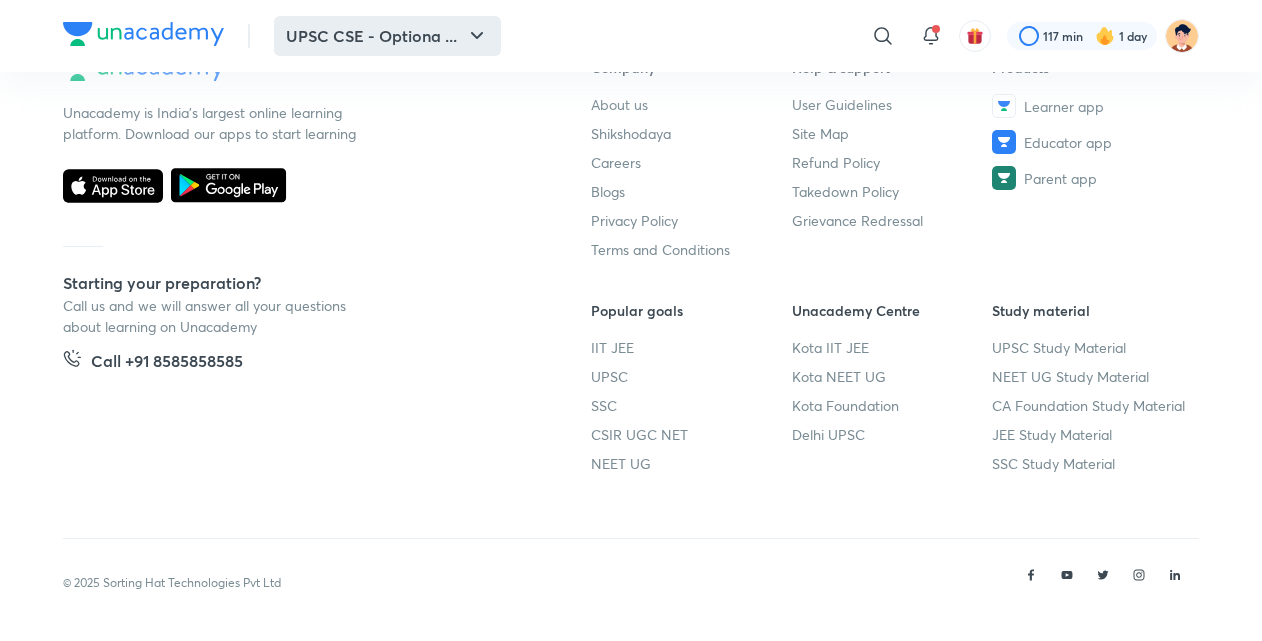 click on "UPSC CSE - Optiona ..." at bounding box center (387, 36) 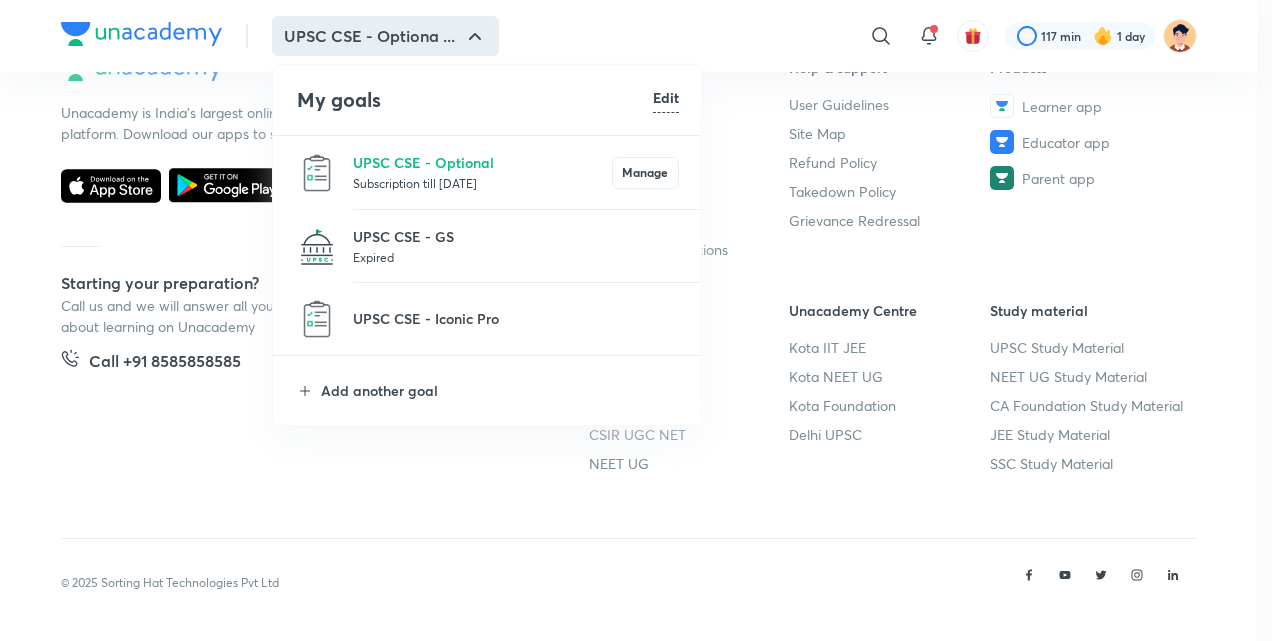 click on "UPSC CSE - Optiona ... ​ 117 min 1 day UPSC CSE - Optional Comprehensive Course on Anthropology More free classes Similar classes by Himabindu  Anthropology Optional   9.2 Mendelian Genetics - 2 Jul 16, 2025 • 527 views 2:38:27 EN Anthropology Optional 9.2 Mendelian Genetics - 2 Himabindu  60K followers •  Anthropology Optional Watch on app Download Class PDF Jul 16, 2025 • 2h 38m  • 527 views In this course, Himabindu Ma'am will cover Anthropology Paper I and II. All the topics will be discussed in detail and the course would be helpful for all aspirants preparing for the UPSC CSE - Optional exam. Learners at any stage of their preparation would be benefited from the course. The course will be taught in English and notes will be provided in English. Read more Get subscription to start your preparation View subscription plans Similar subject-wise courses Best for deep diving in a subject   Learn a subject from your favourite educator Starting your preparation? Call +91 8585858585  Company About us" at bounding box center [636, -317] 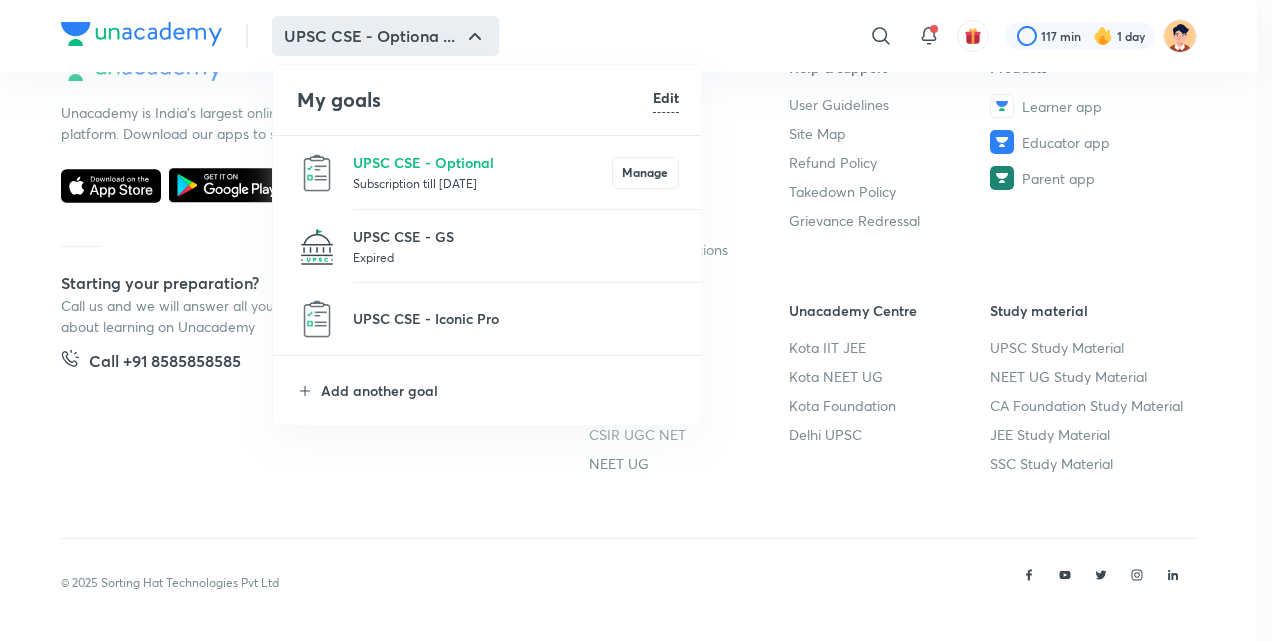 click at bounding box center [636, 320] 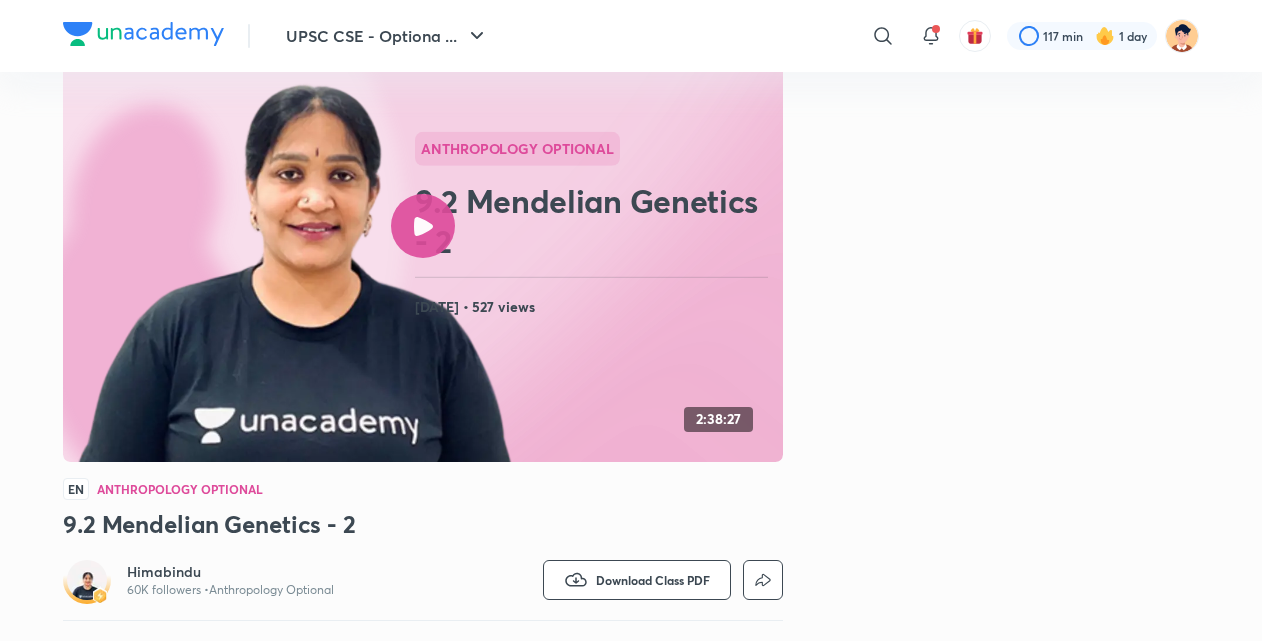 scroll, scrollTop: 0, scrollLeft: 0, axis: both 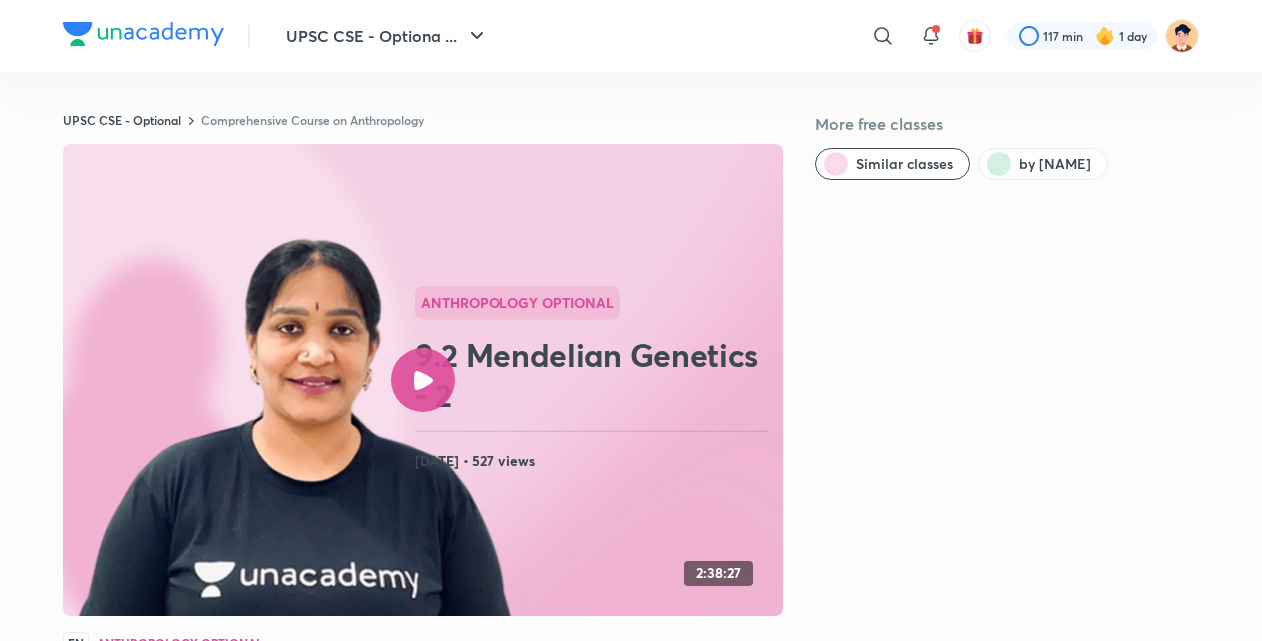 click on "UPSC CSE - Optiona ... ​ 117 min 1 day UPSC CSE - Optional Comprehensive Course on Anthropology More free classes Similar classes by Himabindu  Anthropology Optional   9.2 Mendelian Genetics - 2 Jul 16, 2025 • 527 views 2:38:27 EN Anthropology Optional 9.2 Mendelian Genetics - 2 Himabindu  60K followers •  Anthropology Optional Watch on app Download Class PDF Jul 16, 2025 • 2h 38m  • 527 views In this course, Himabindu Ma'am will cover Anthropology Paper I and II. All the topics will be discussed in detail and the course would be helpful for all aspirants preparing for the UPSC CSE - Optional exam. Learners at any stage of their preparation would be benefited from the course. The course will be taught in English and notes will be provided in English. Read more Get subscription to start your preparation View subscription plans Similar subject-wise courses Best for deep diving in a subject   Learn a subject from your favourite educator Starting your preparation? Call +91 8585858585  Company About us" at bounding box center [631, 959] 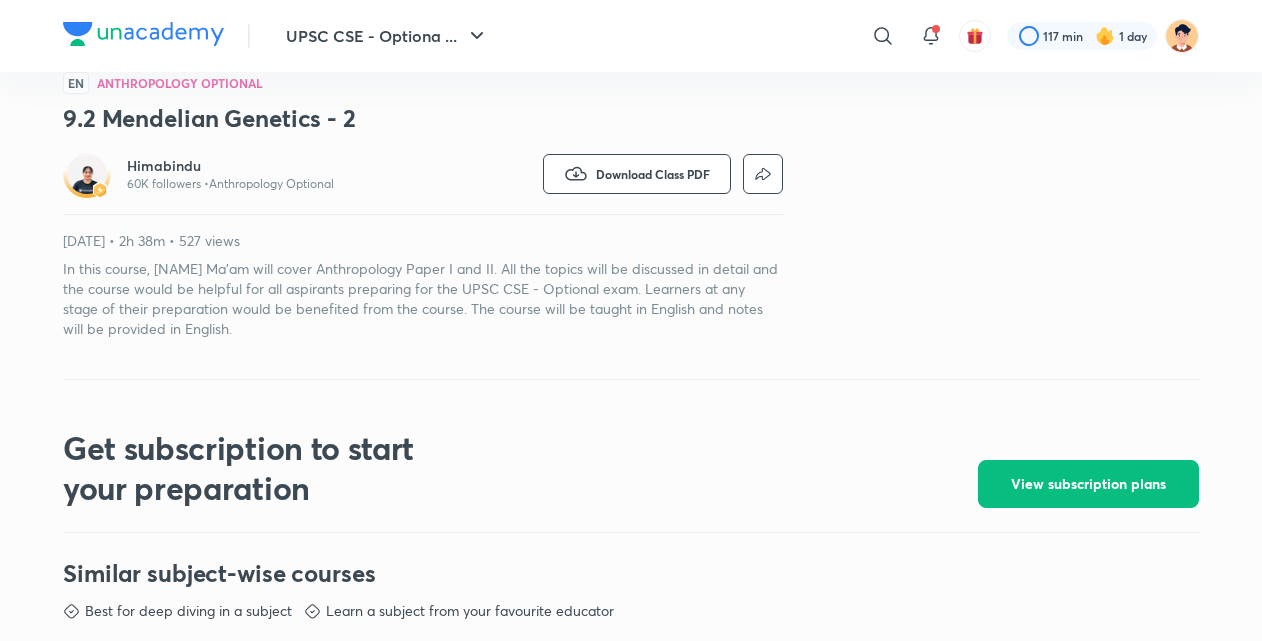 scroll, scrollTop: 0, scrollLeft: 0, axis: both 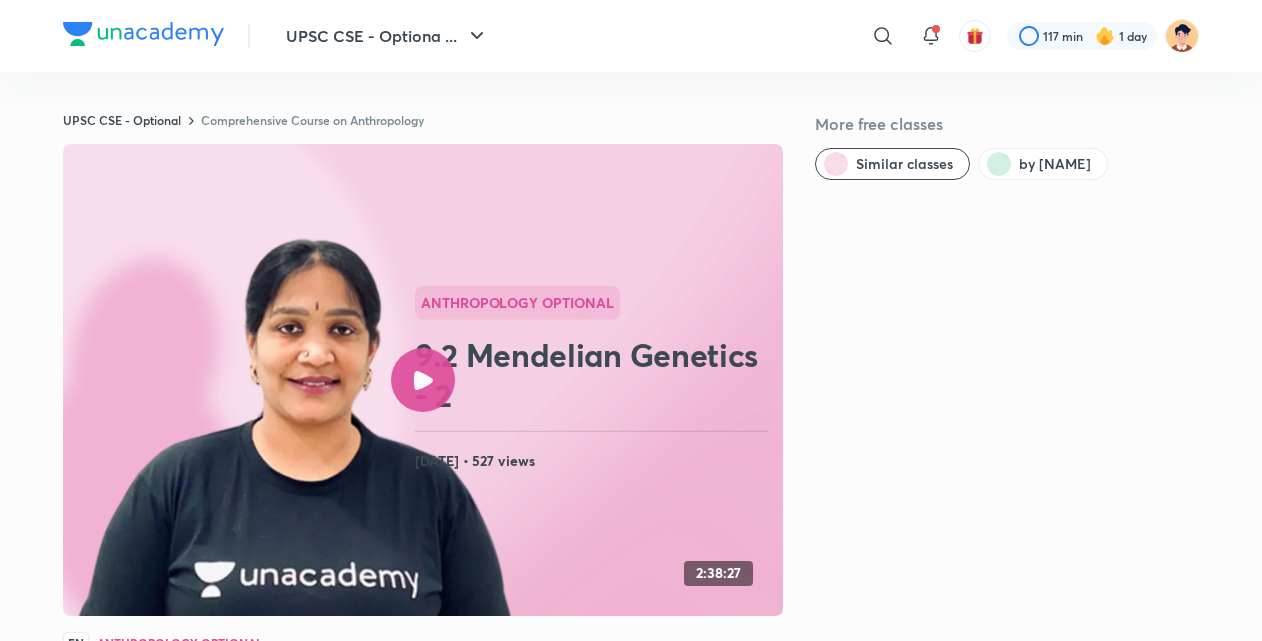 click on "Comprehensive Course on Anthropology" at bounding box center [312, 120] 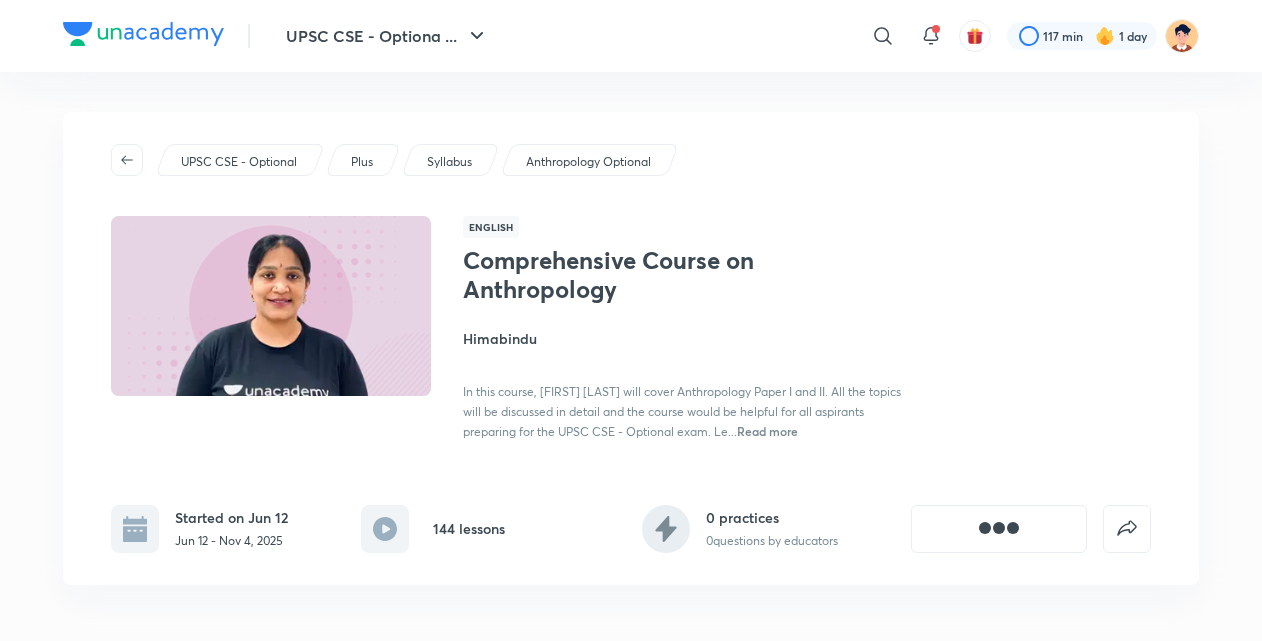 scroll, scrollTop: 0, scrollLeft: 0, axis: both 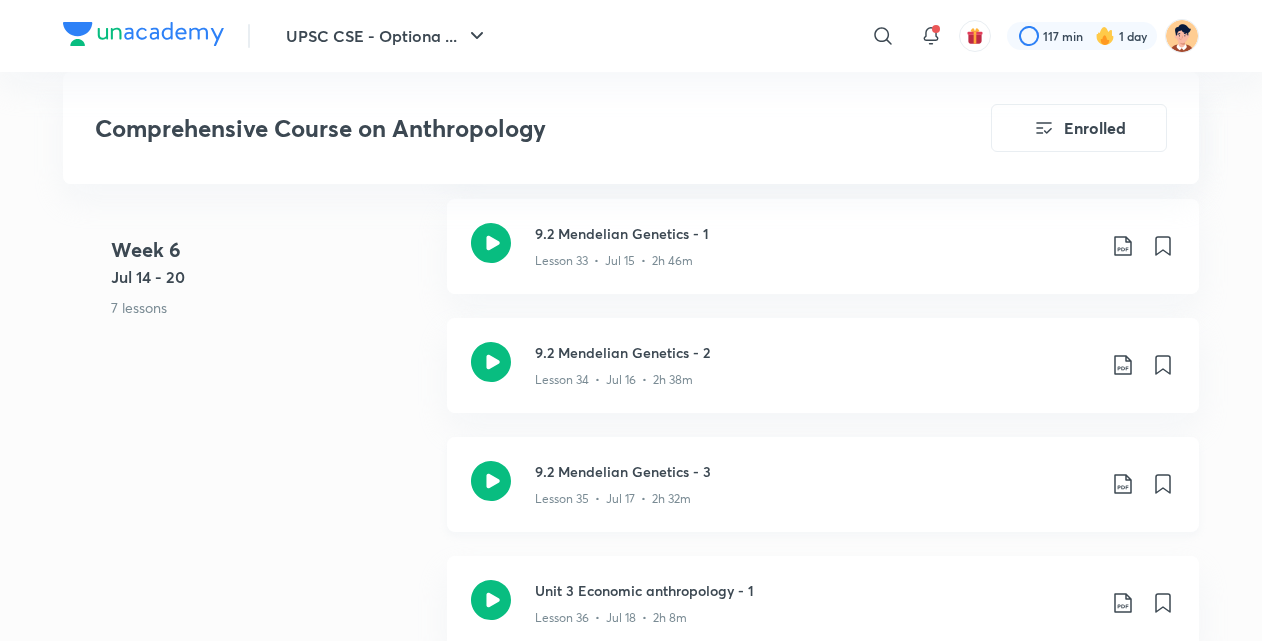 click 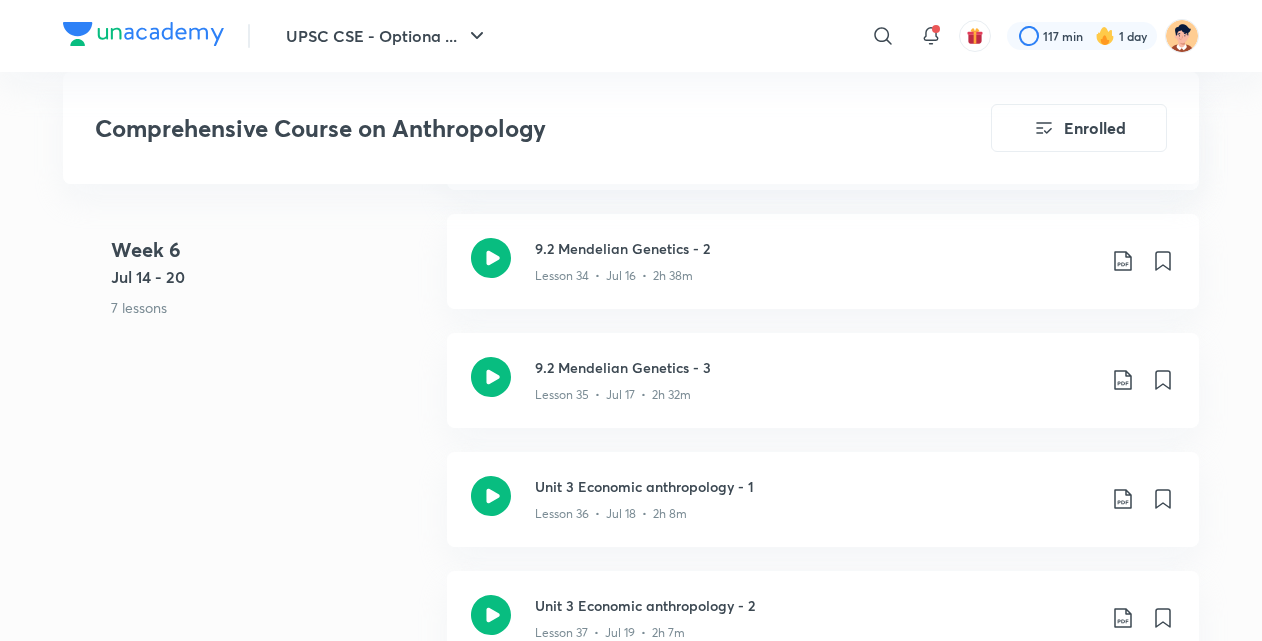 scroll, scrollTop: 5525, scrollLeft: 0, axis: vertical 